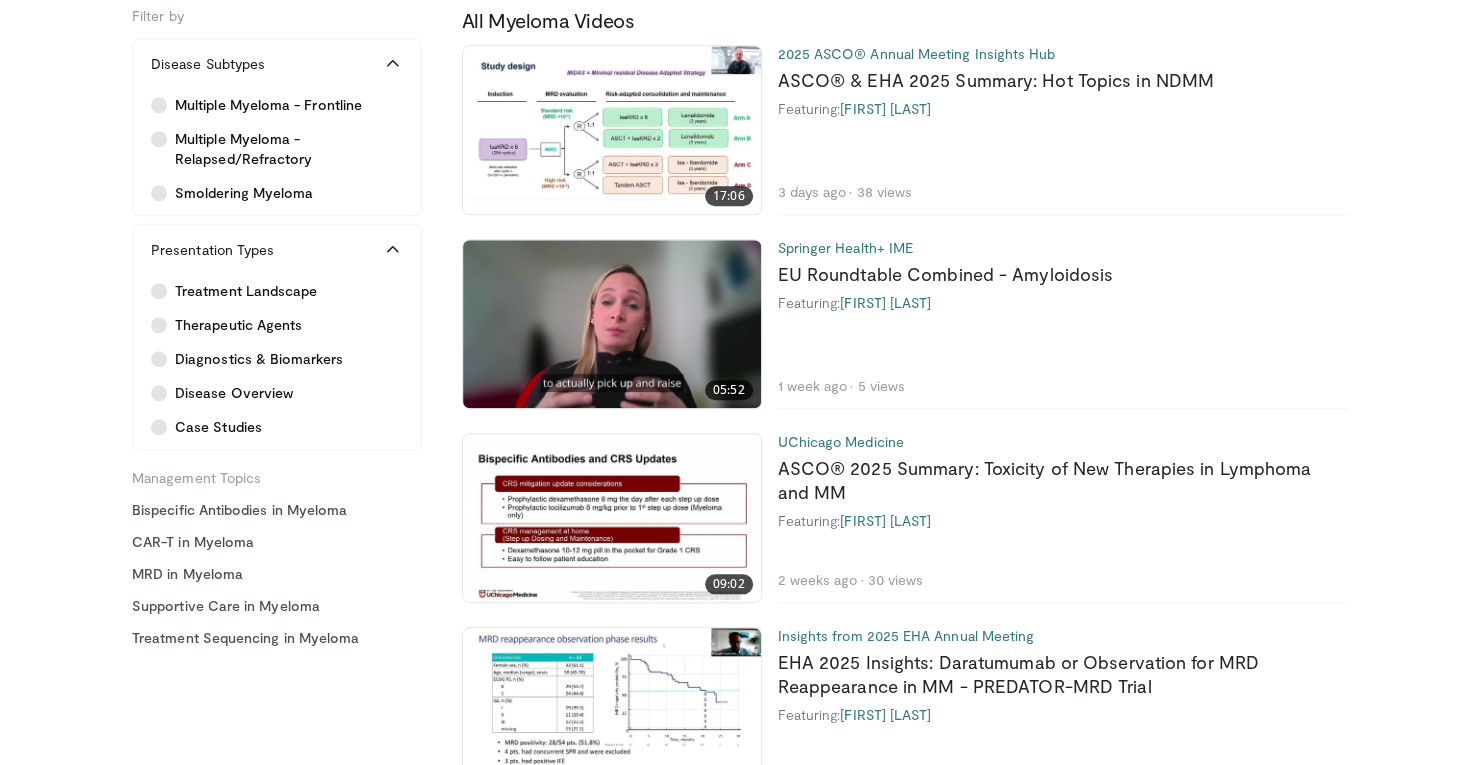 scroll, scrollTop: 1107, scrollLeft: 0, axis: vertical 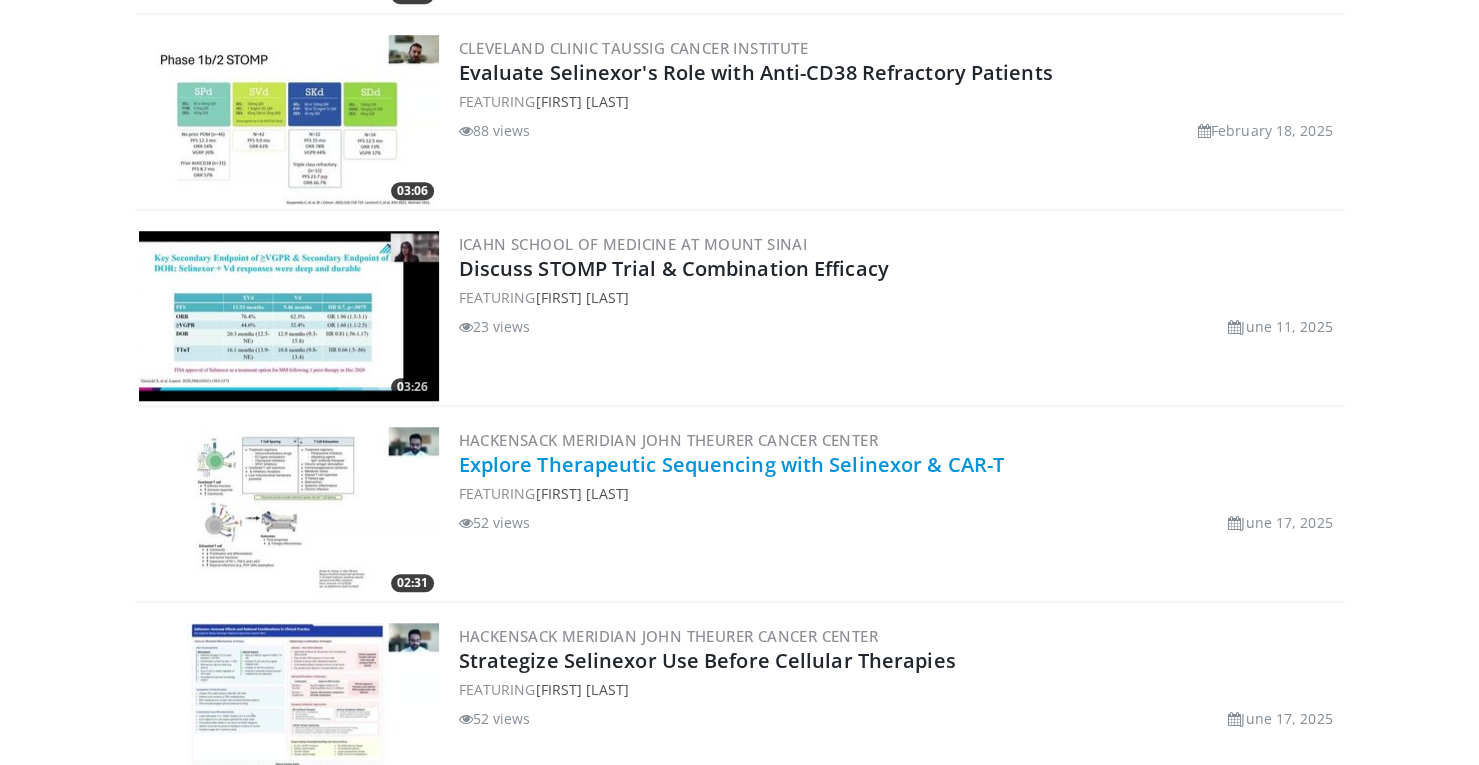 click on "Explore Therapeutic Sequencing with Selinexor & CAR-T" at bounding box center (731, 464) 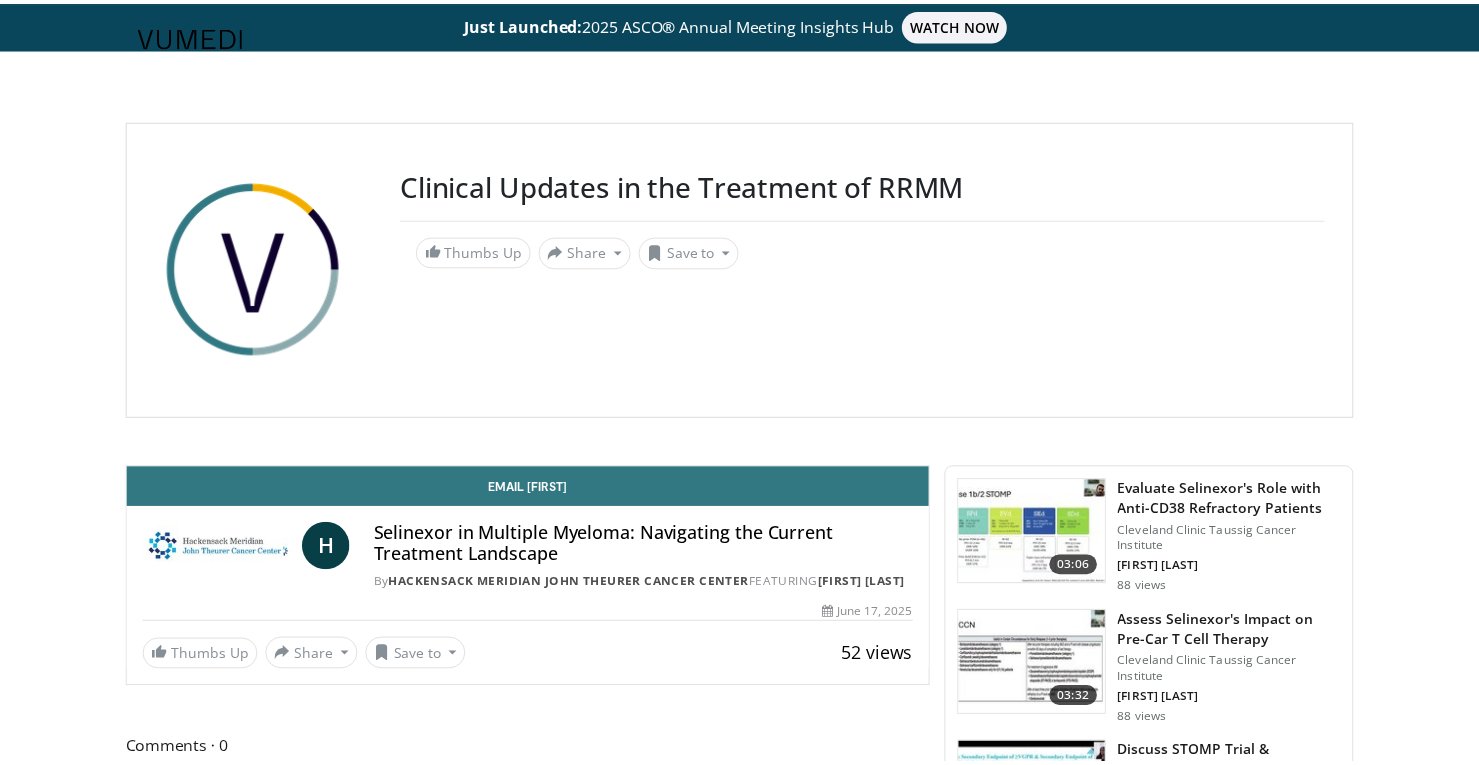 scroll, scrollTop: 0, scrollLeft: 0, axis: both 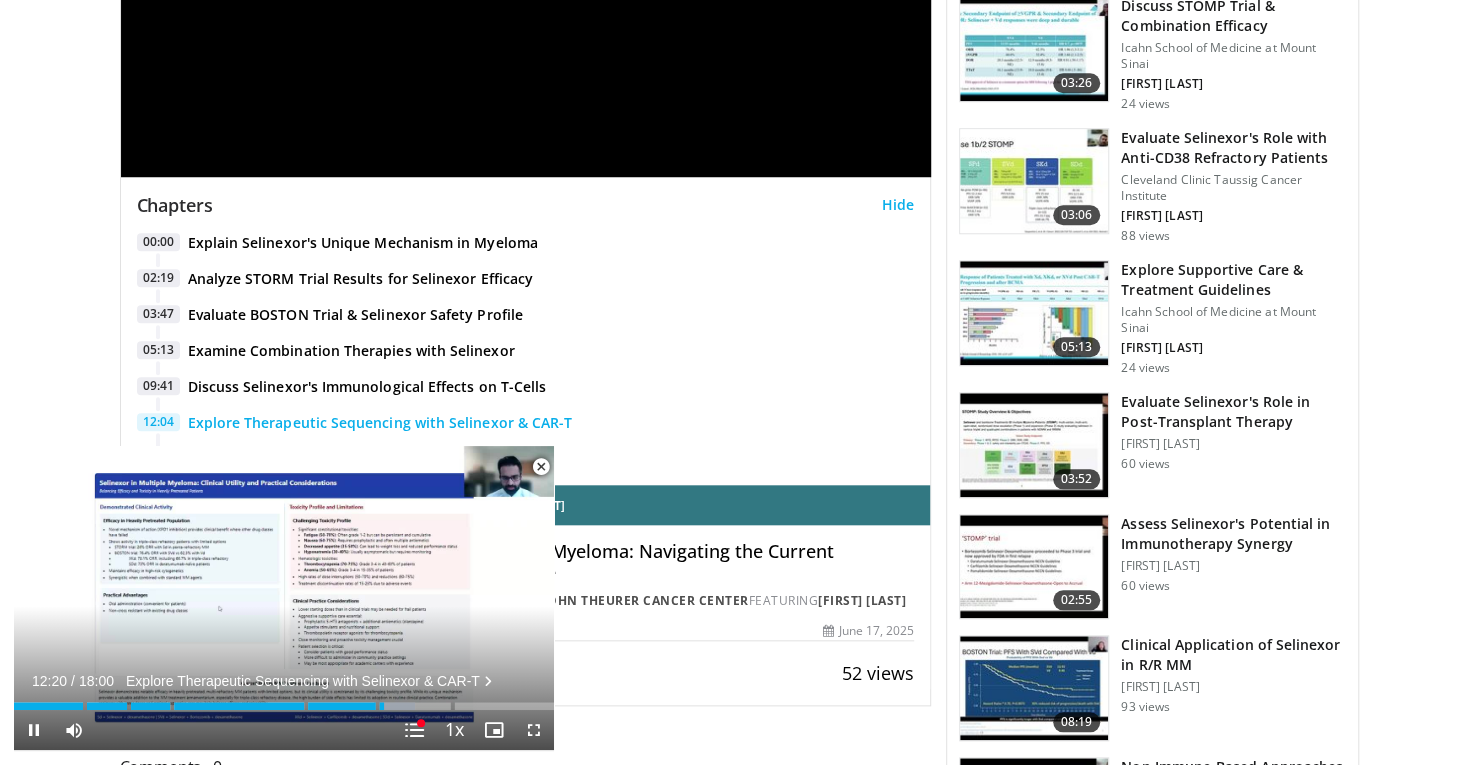 click at bounding box center [541, 467] 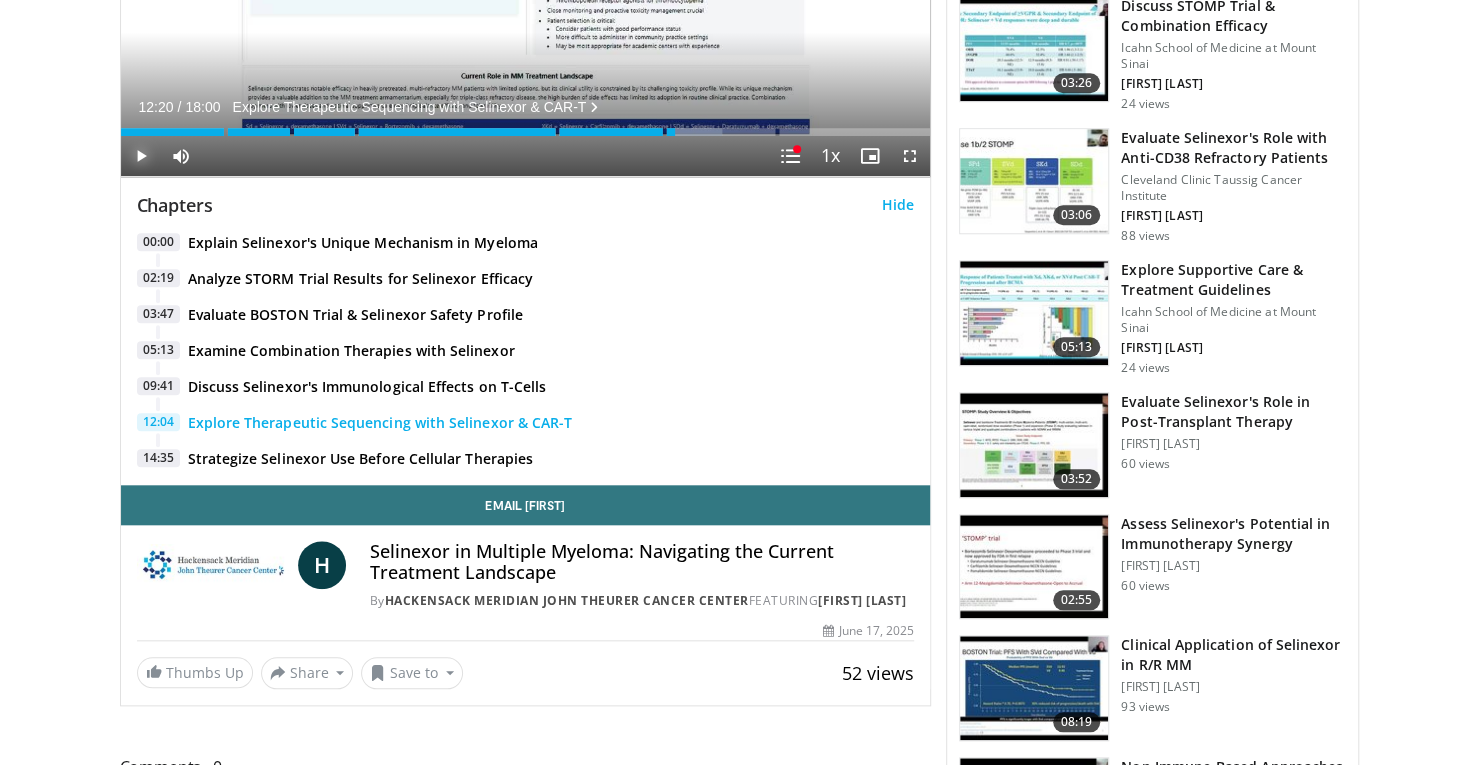 click at bounding box center [141, 156] 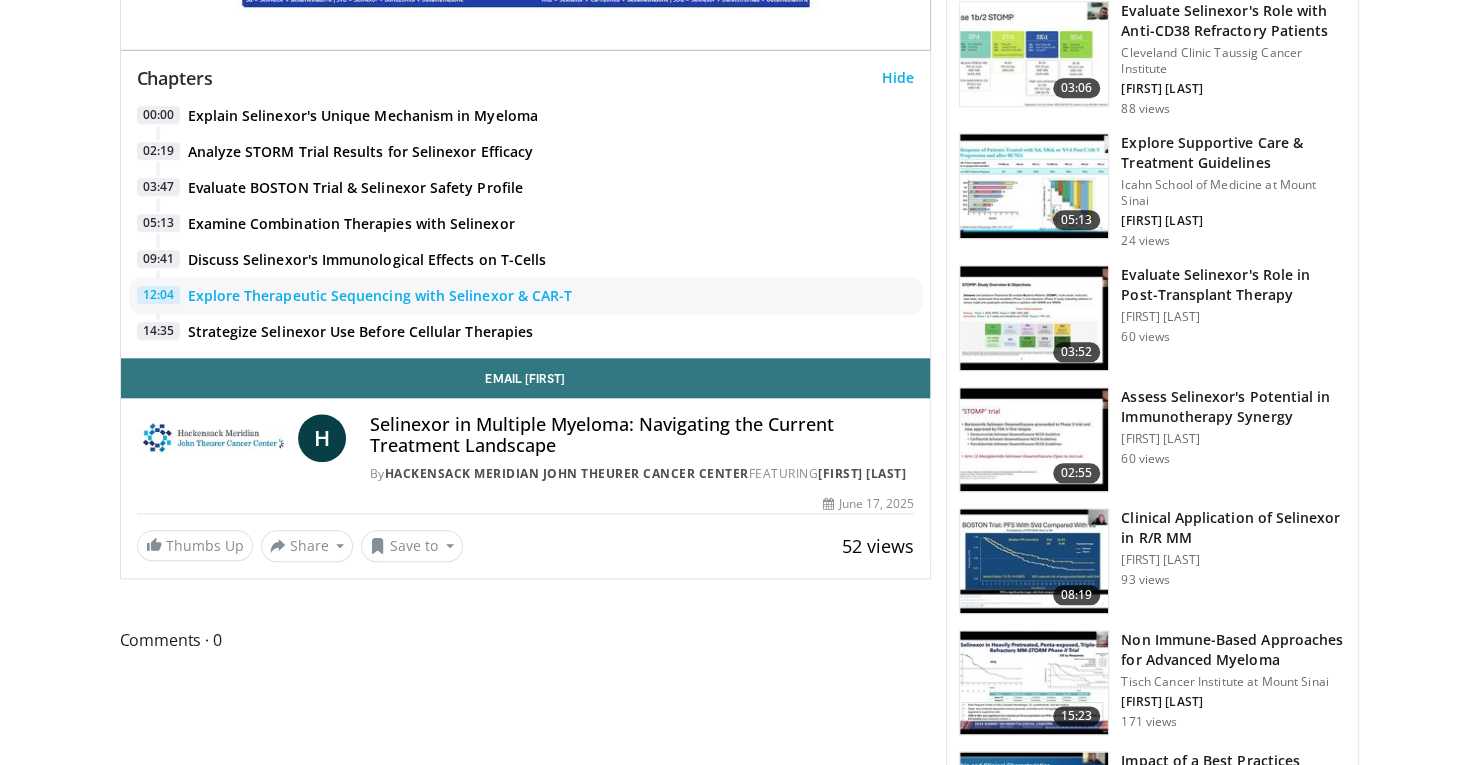 scroll, scrollTop: 1031, scrollLeft: 0, axis: vertical 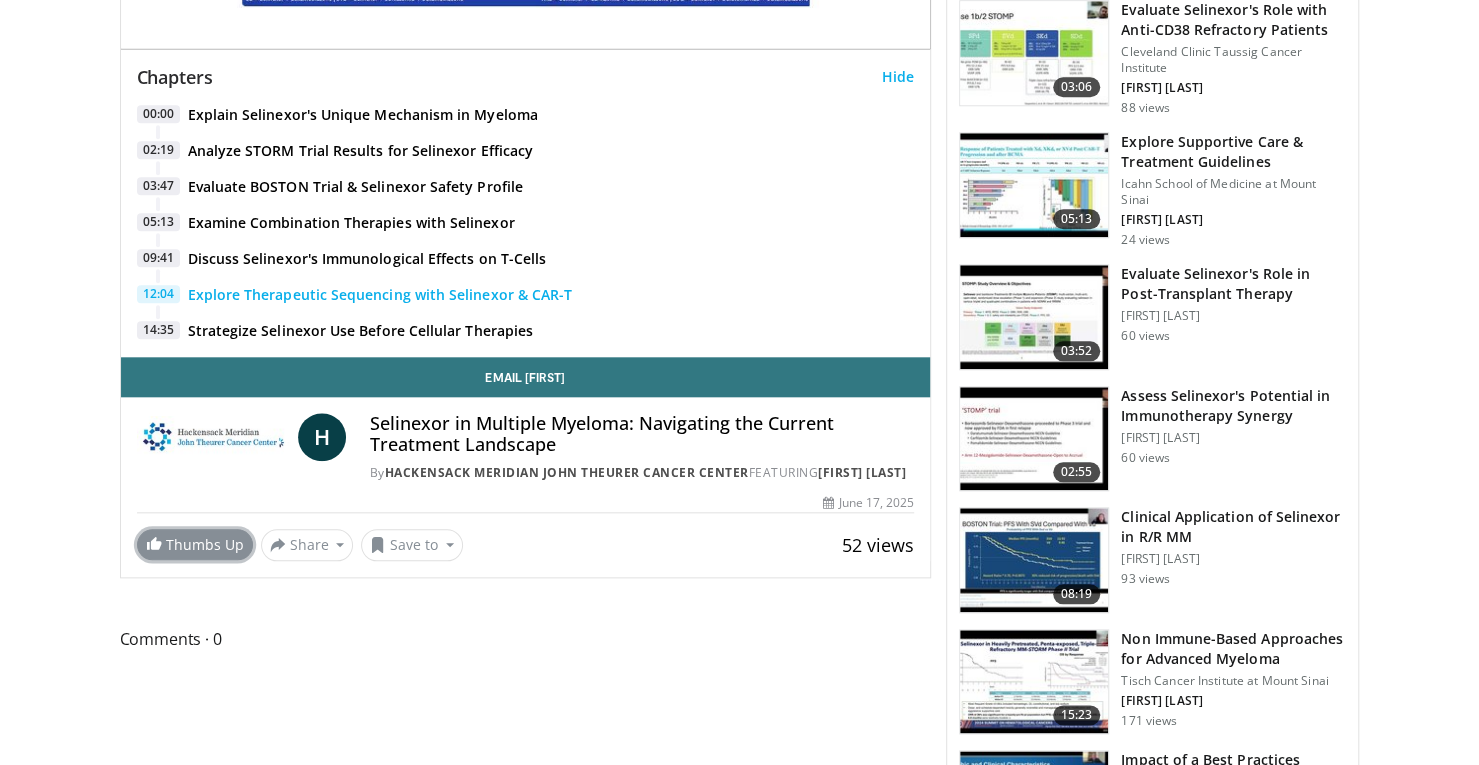 click on "Thumbs Up" at bounding box center (195, 544) 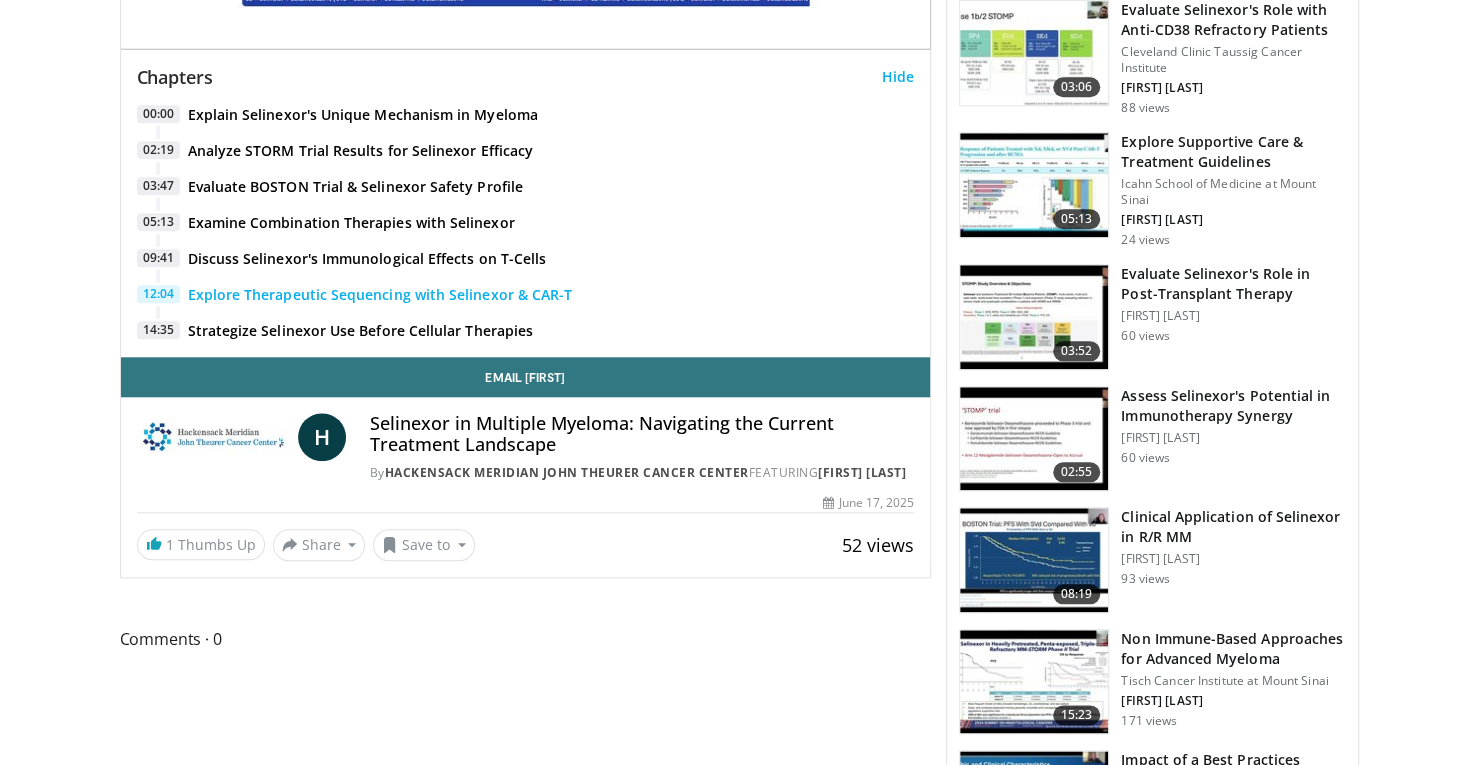 click on "**********" at bounding box center (533, 1089) 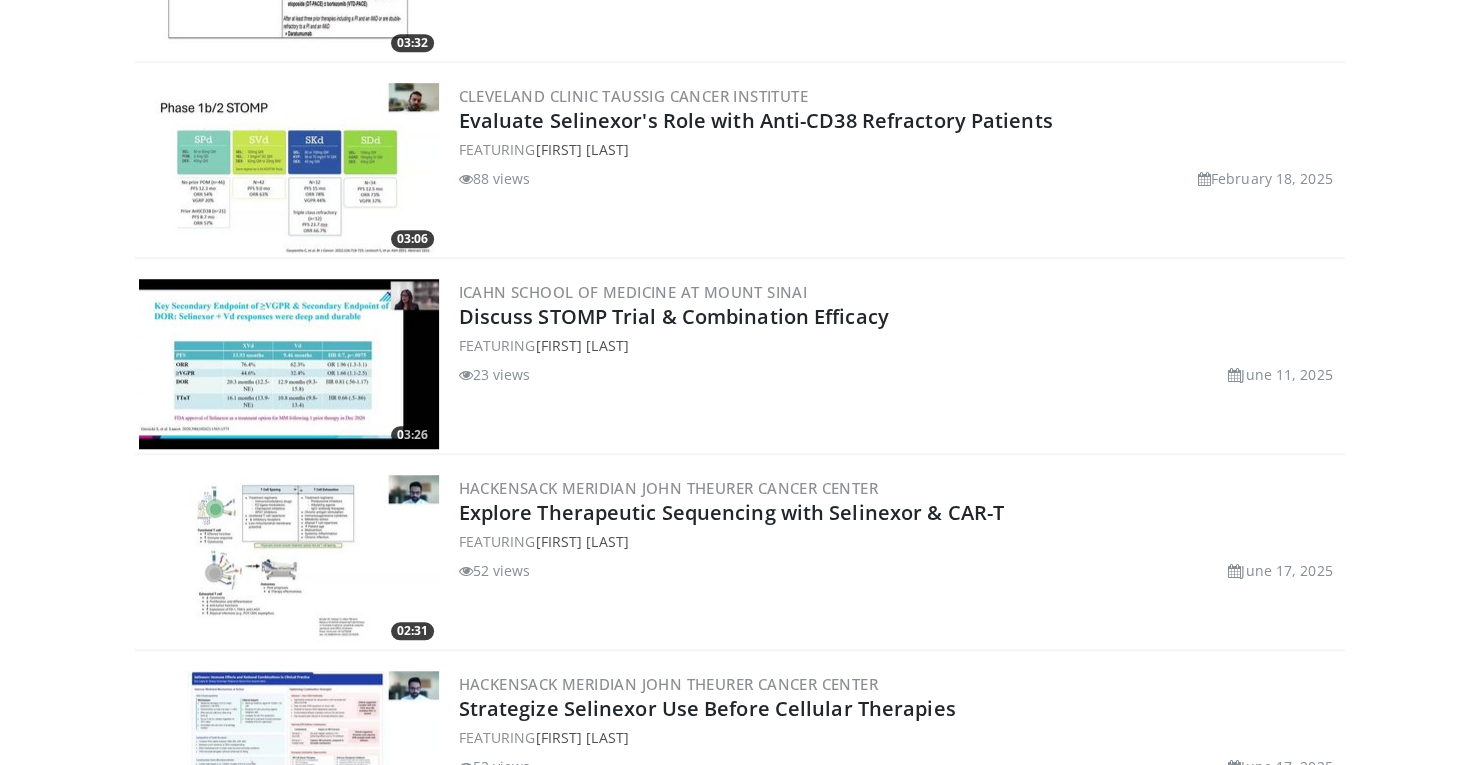 scroll, scrollTop: 755, scrollLeft: 0, axis: vertical 